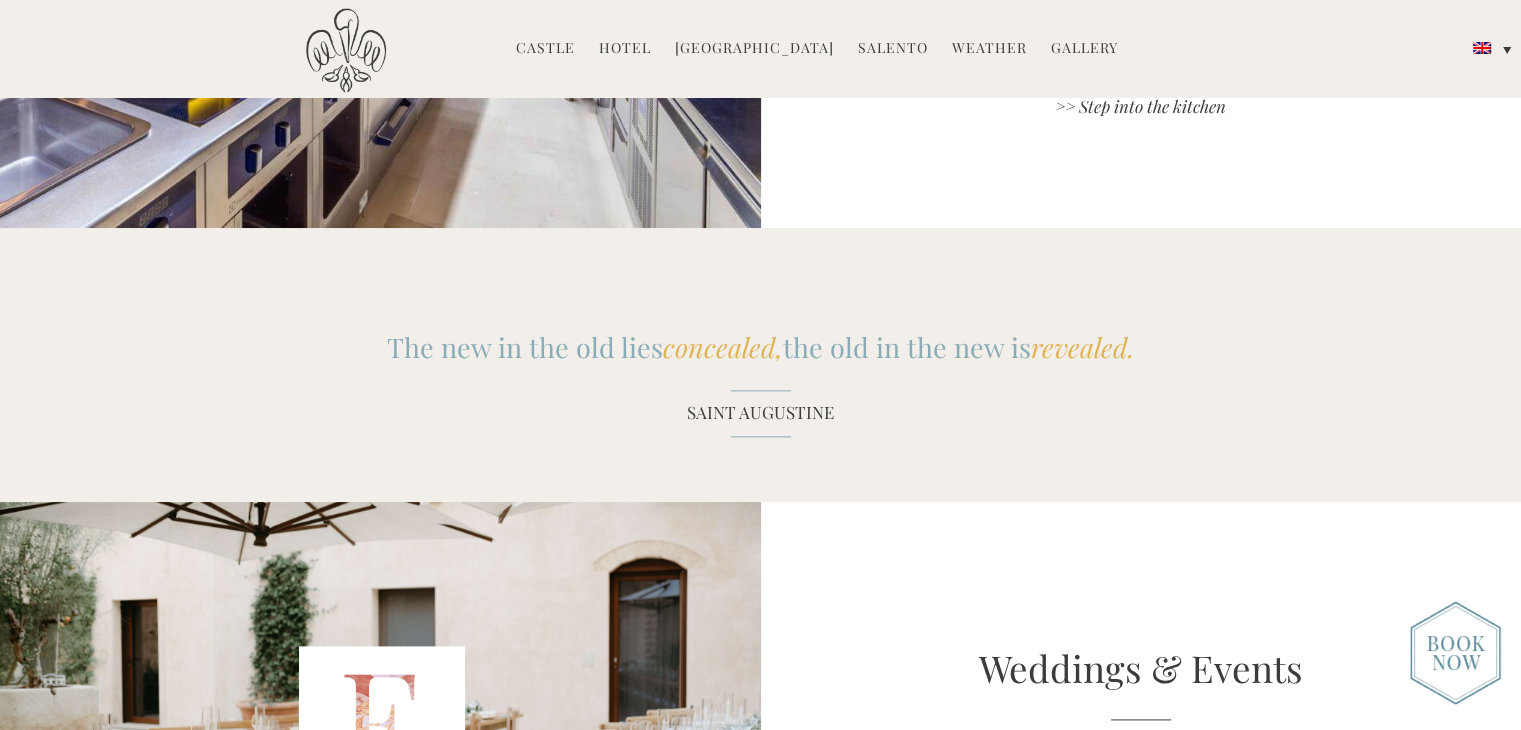 scroll, scrollTop: 2700, scrollLeft: 0, axis: vertical 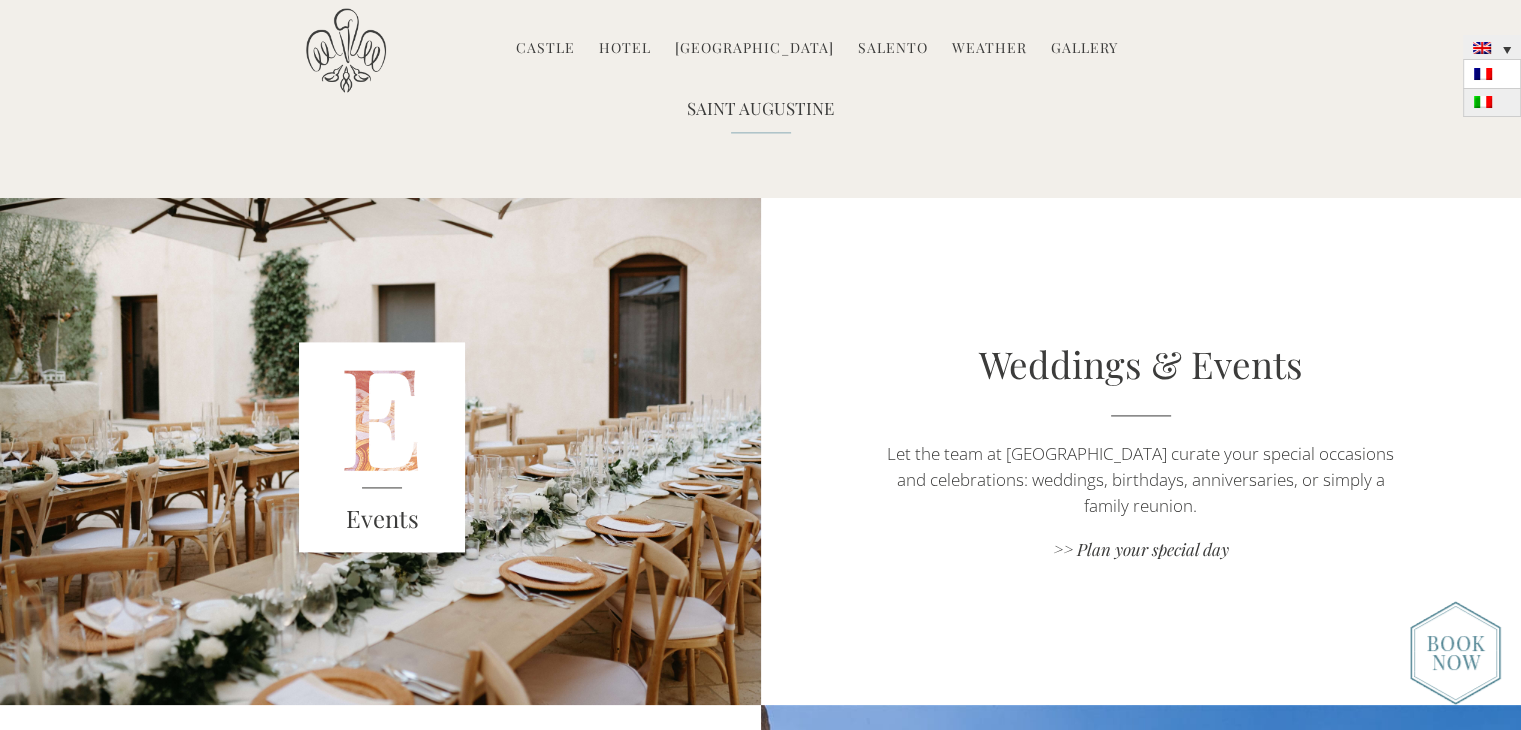 click at bounding box center [1492, 103] 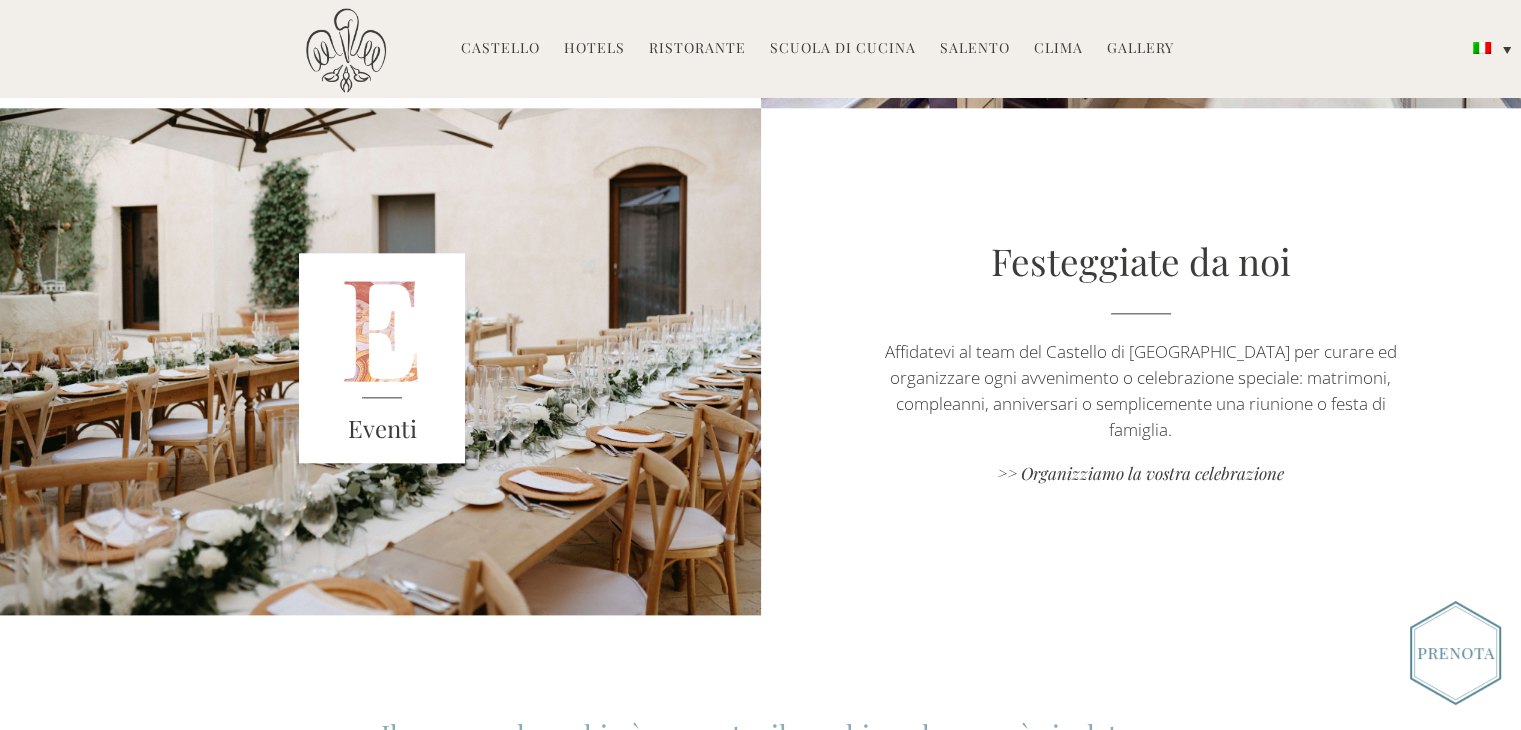 scroll, scrollTop: 2300, scrollLeft: 0, axis: vertical 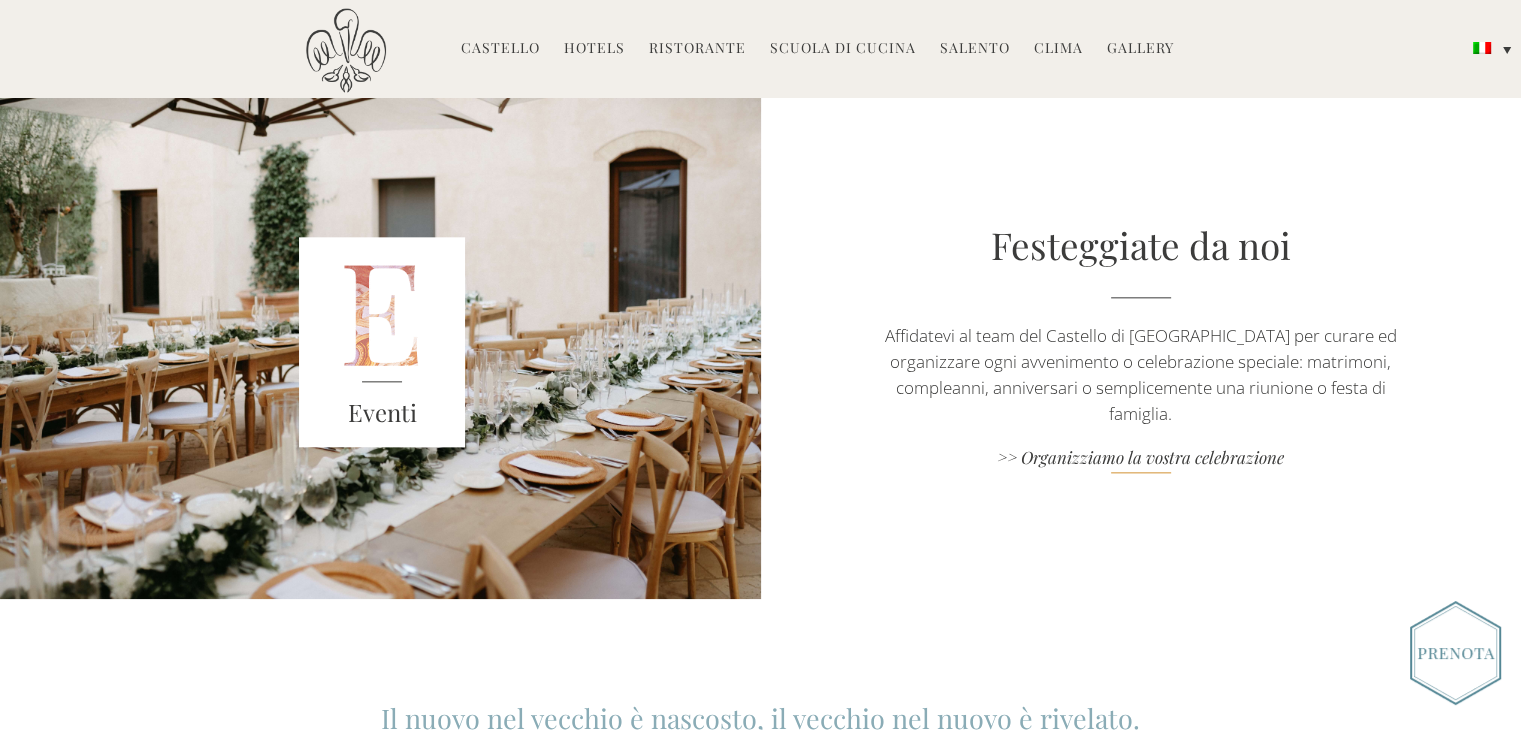 click on ">> Organizziamo la vostra celebrazione" at bounding box center (1141, 459) 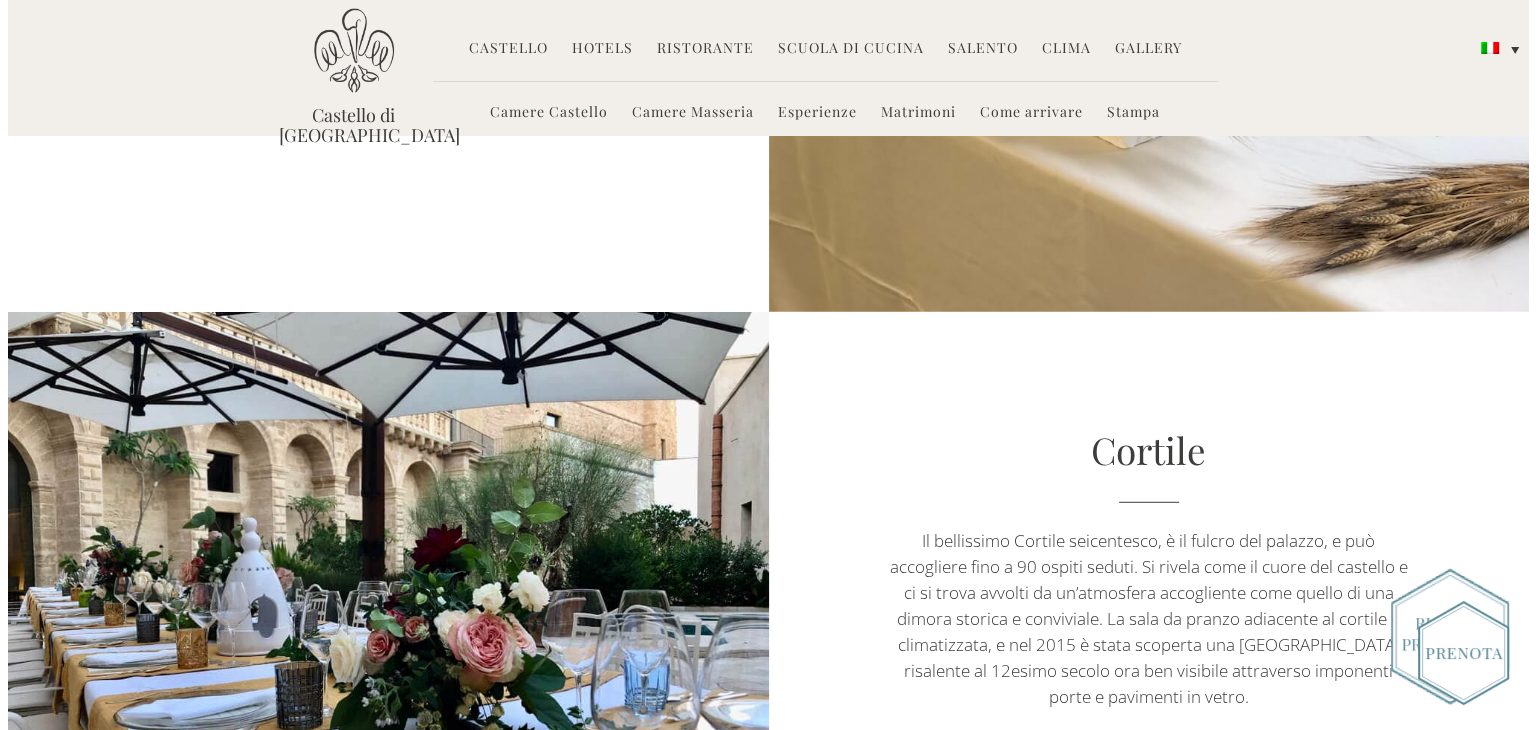 scroll, scrollTop: 5100, scrollLeft: 0, axis: vertical 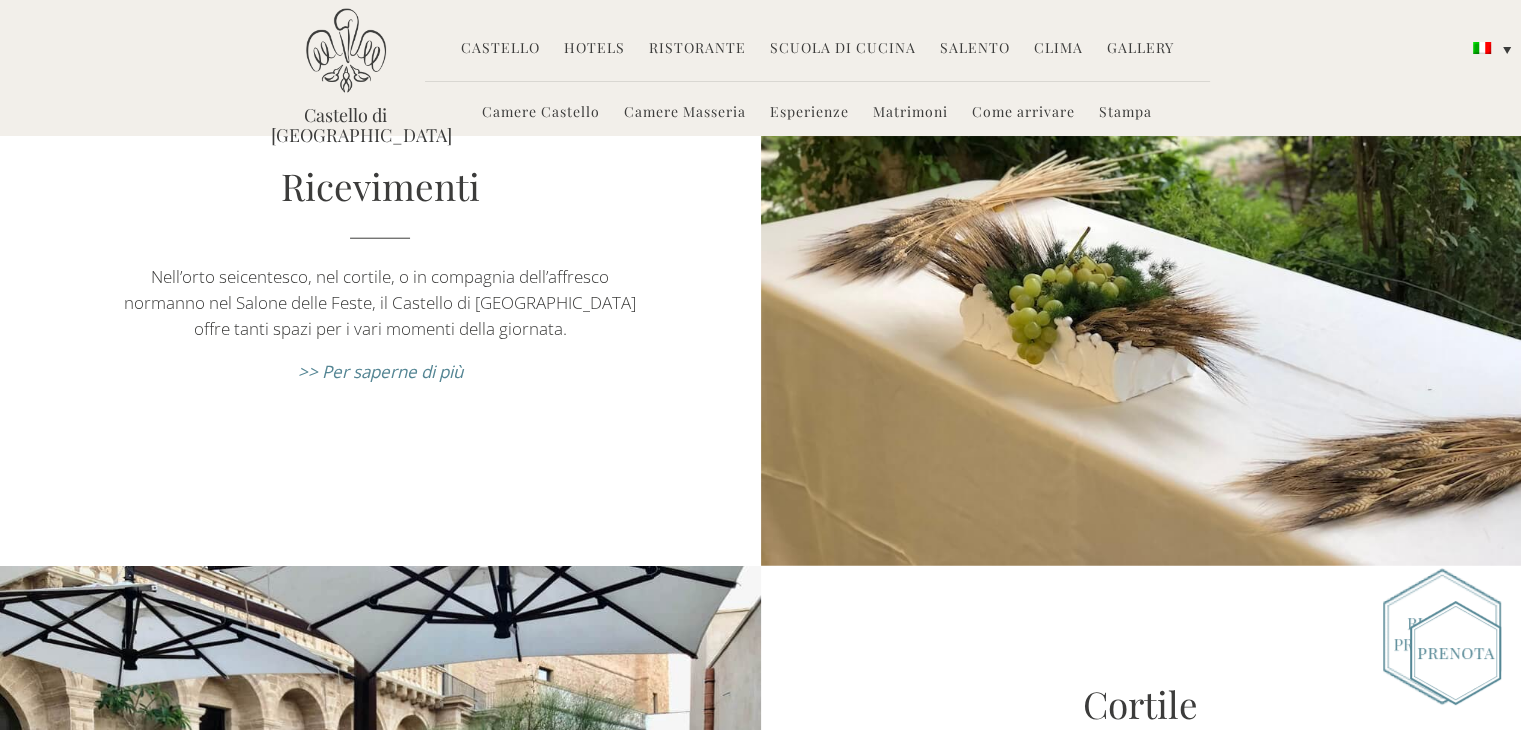 click on ">> Per saperne di più" at bounding box center (380, 371) 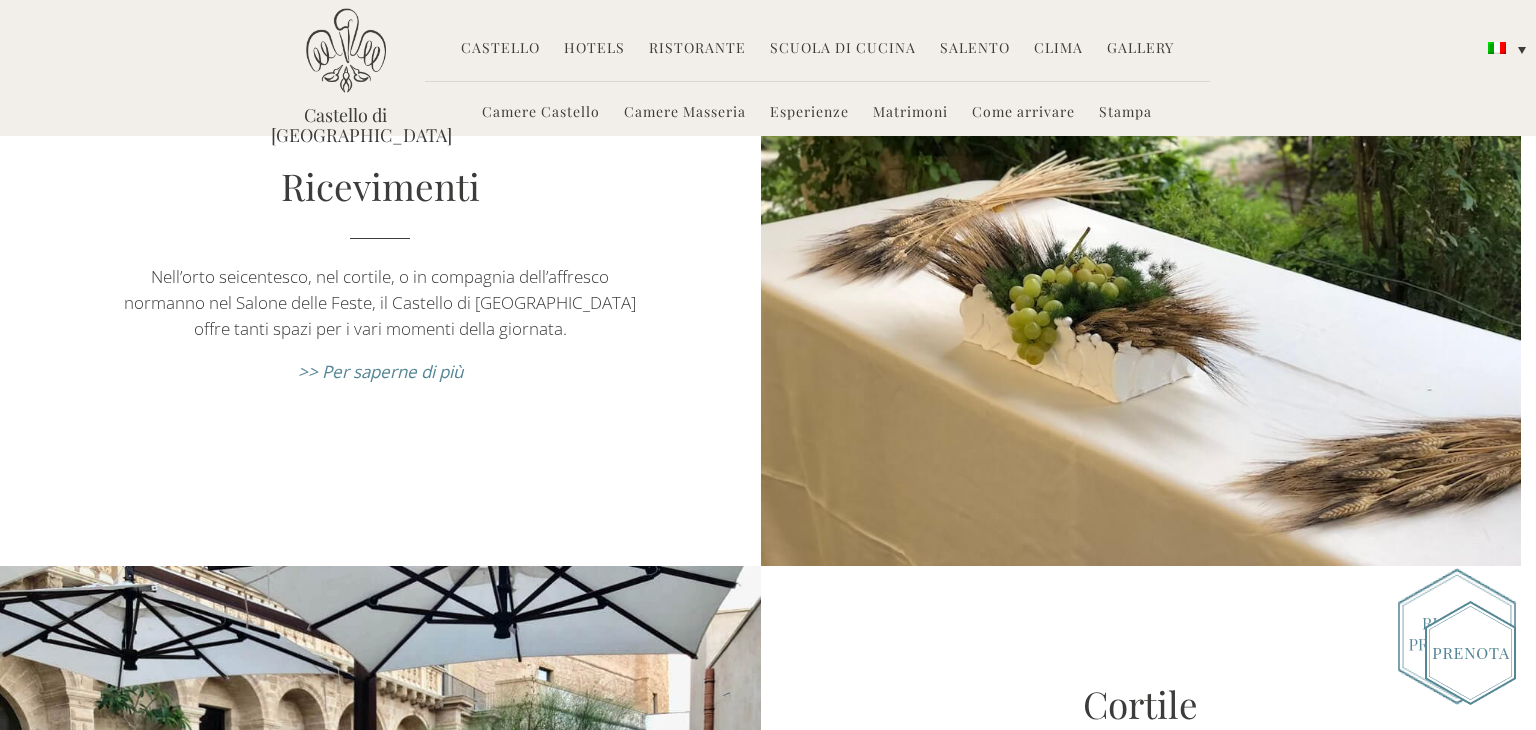 click on ">> Per saperne di più" at bounding box center (380, 371) 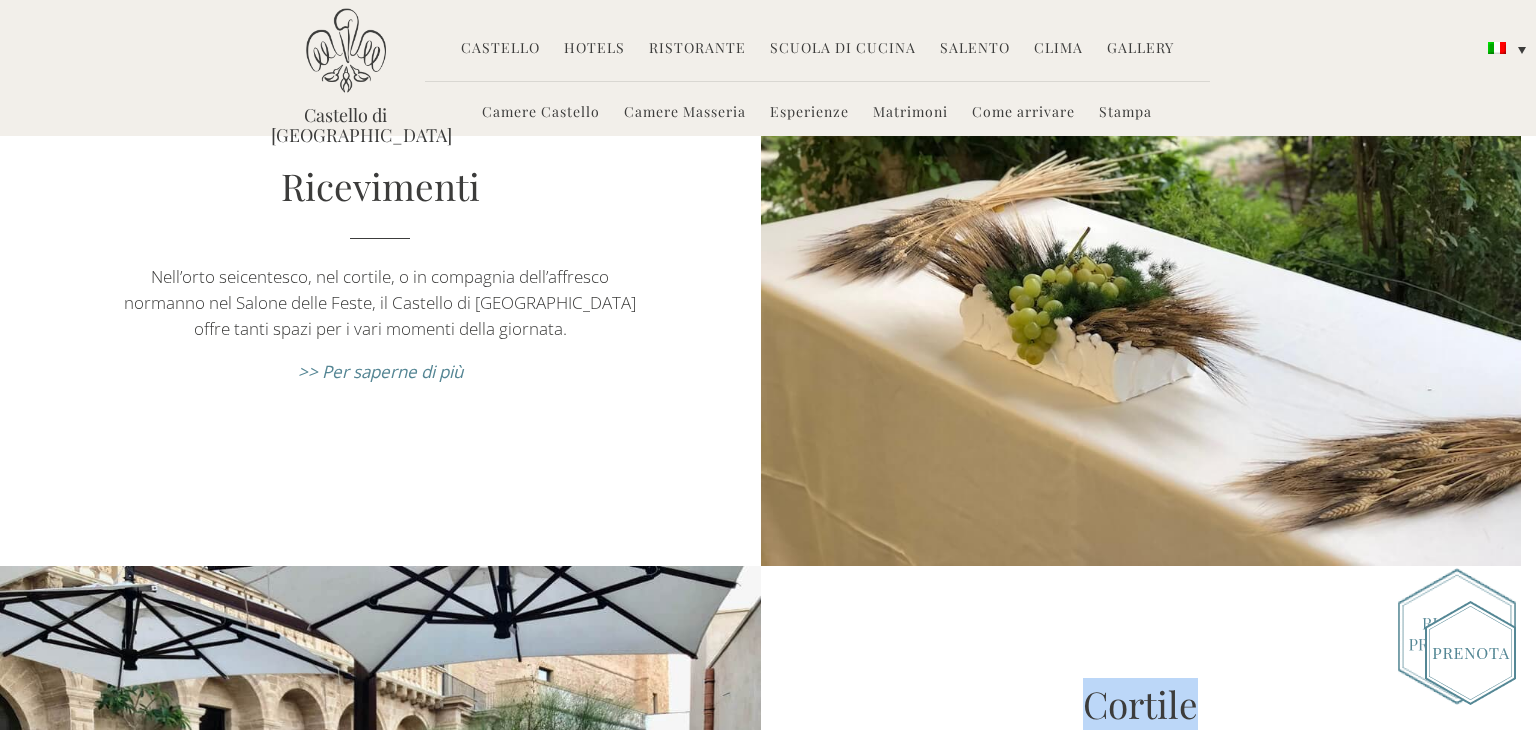 click on "Cortile
Il bellissimo Cortile seicentesco, è il fulcro del palazzo, e può accogliere fino a 90 ospiti seduti. Si rivela come il cuore del castello e ci si trova avvolti da un’atmosfera accogliente come quello di una dimora storica e conviviale. La sala da pranzo adiacente al cortile e climatizzata, e nel 2015 è stata scoperta una Torre Normanna risalente al 12esimo secolo ora ben visibile attraverso imponenti porte e pavimenti in vetro.
>> Per saperne di più" at bounding box center [1141, 851] 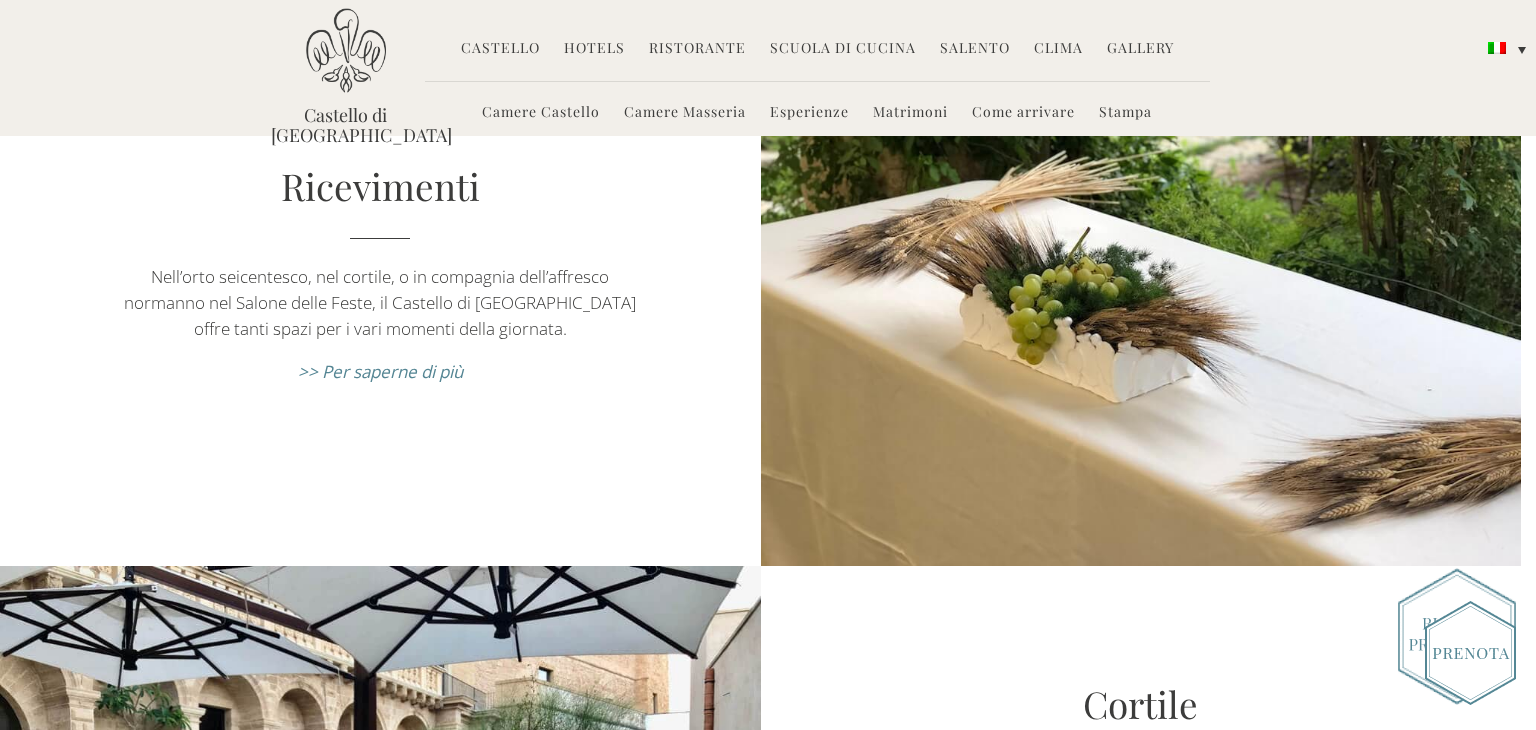click on "Ricevimenti
Nell’orto seicentesco, nel cortile, o in compagnia dell’affresco normanno nel Salone delle Feste, il Castello di Ugento offre tanti spazi per i vari momenti della giornata.
>> Per saperne di più" at bounding box center [380, 281] 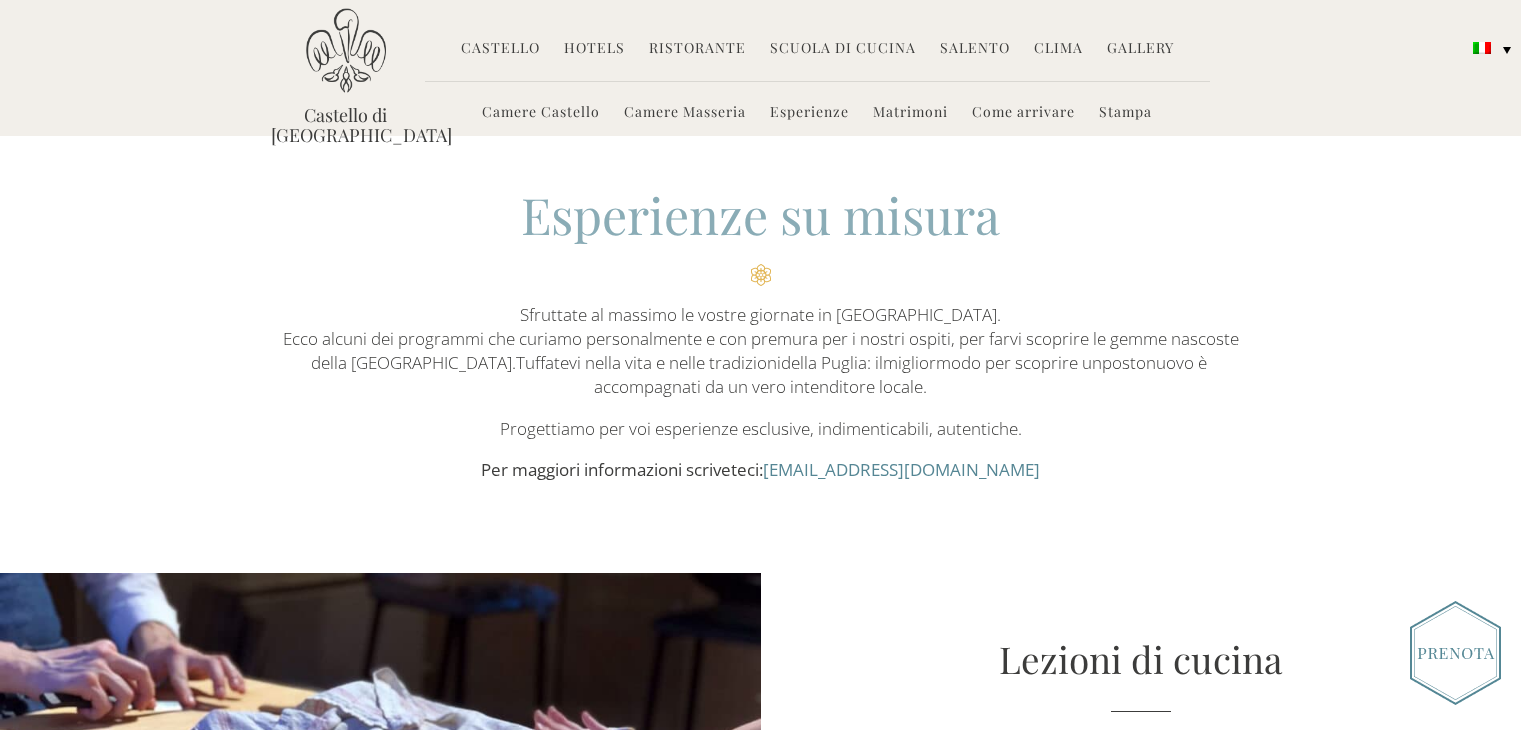 scroll, scrollTop: 0, scrollLeft: 0, axis: both 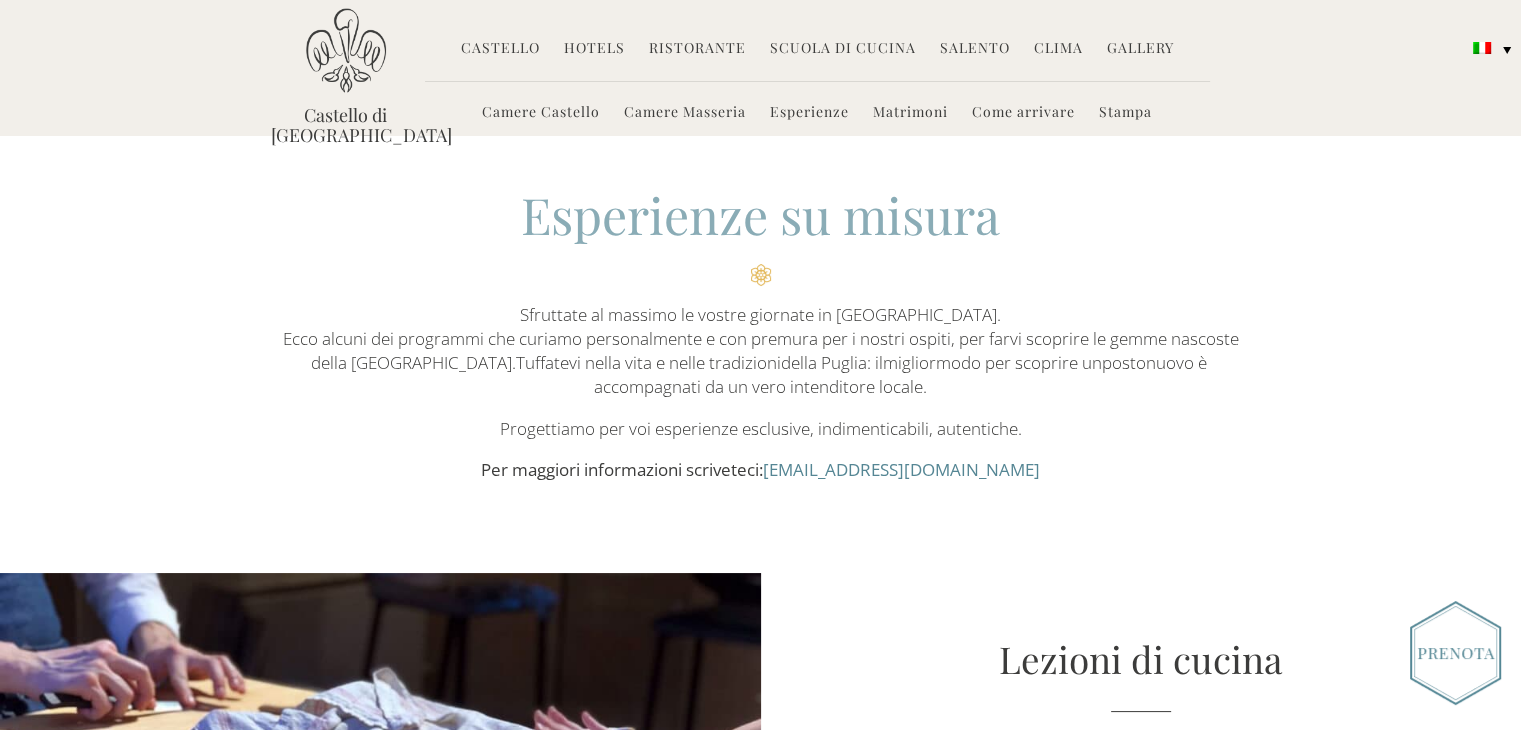 click on "Matrimoni" at bounding box center [910, 113] 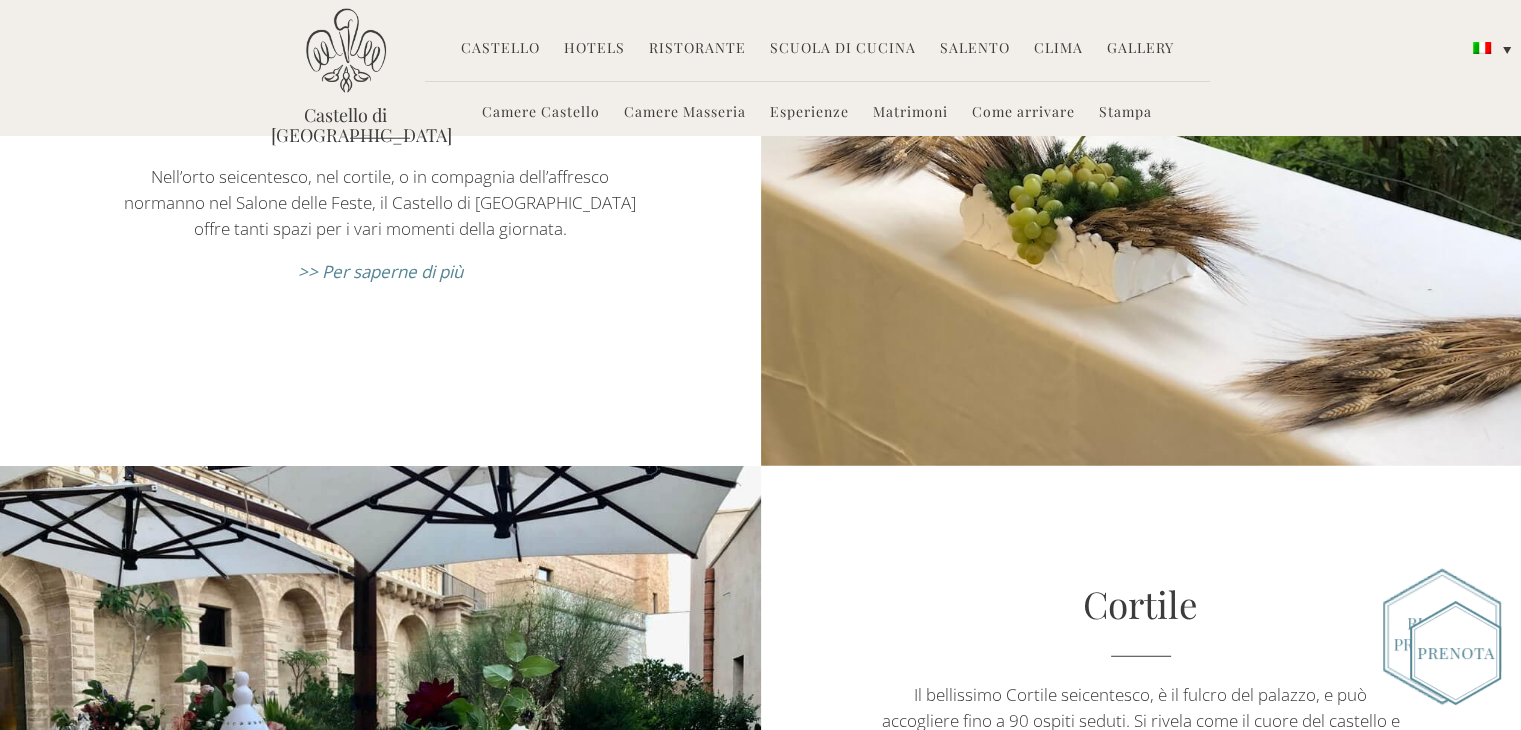 scroll, scrollTop: 4900, scrollLeft: 0, axis: vertical 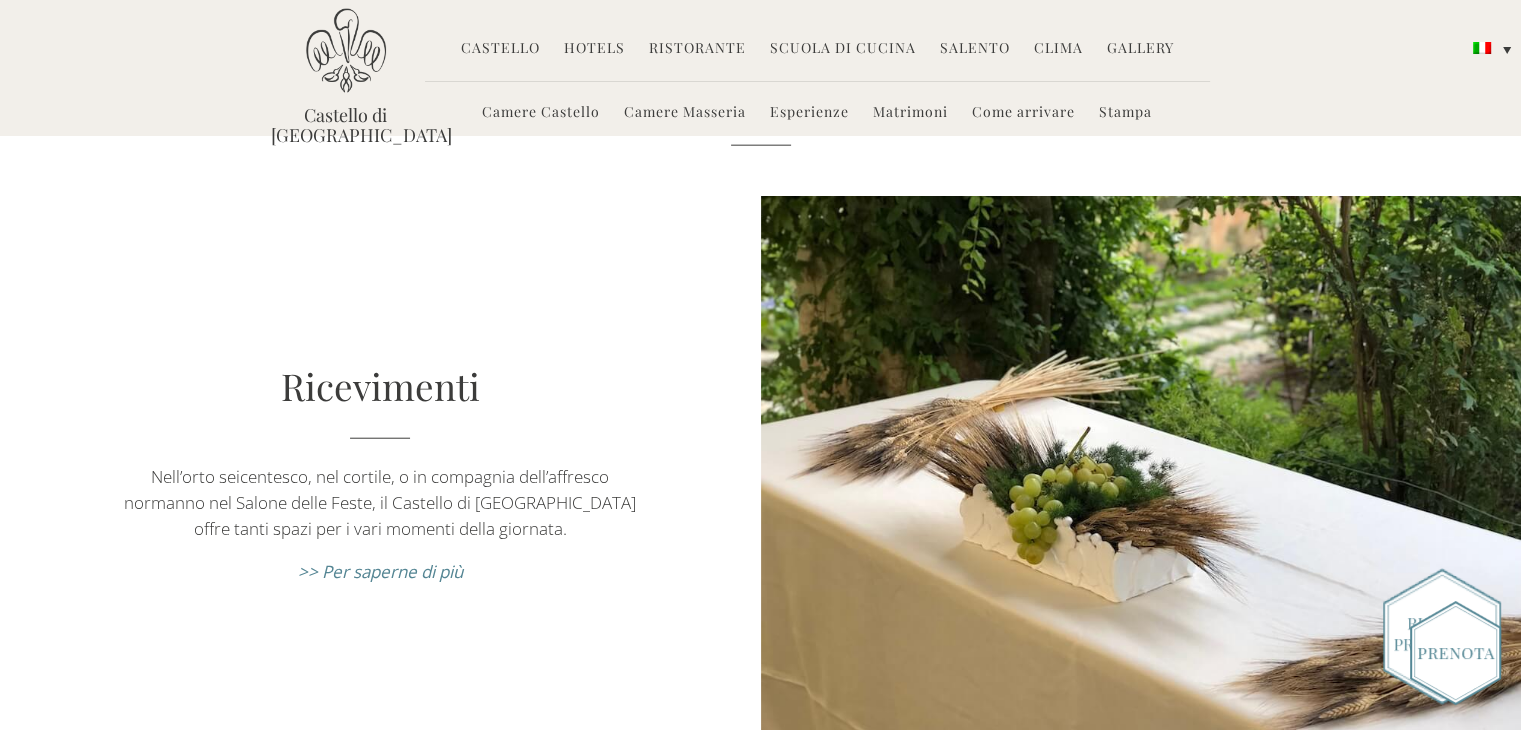 click on ">> Per saperne di più" at bounding box center (380, 571) 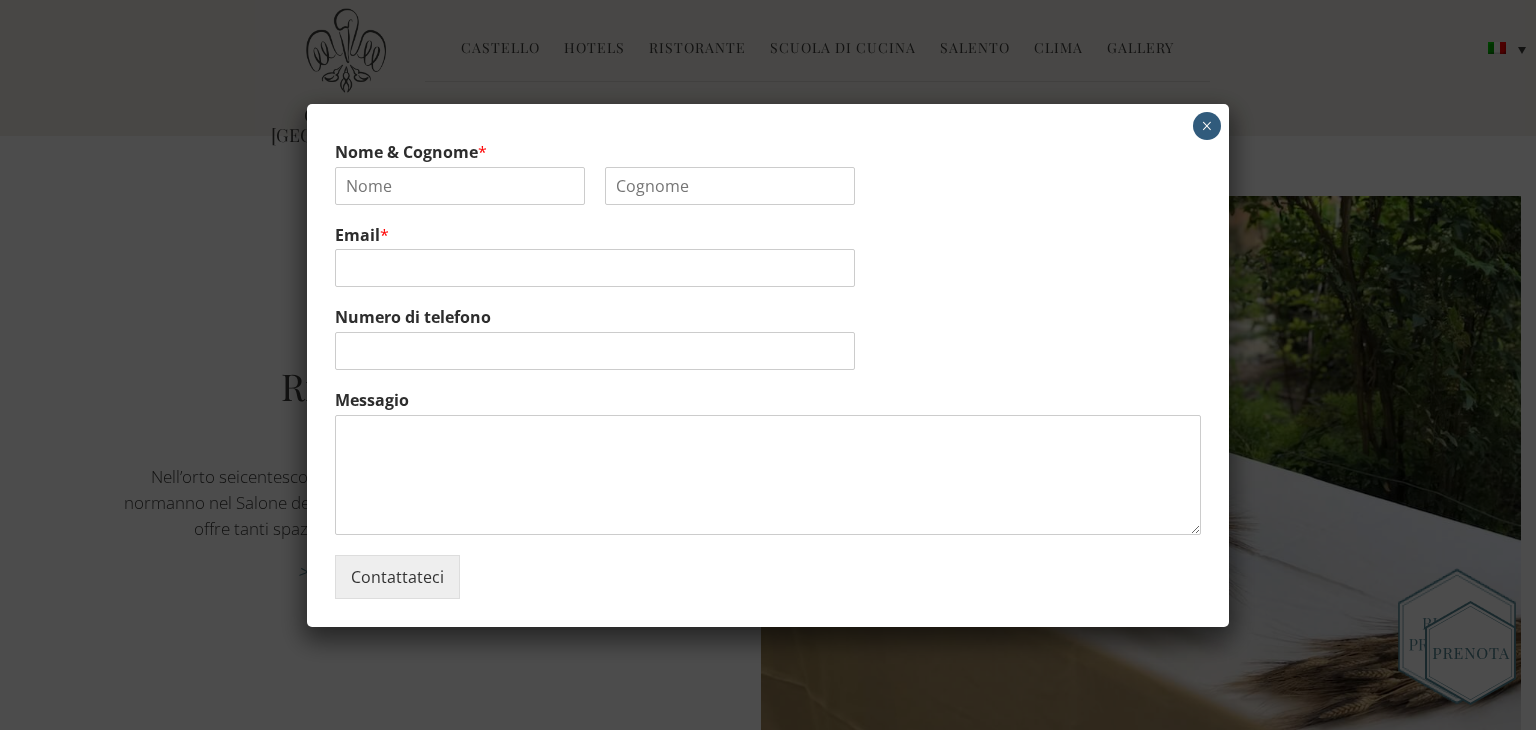 click on "×" at bounding box center (1207, 126) 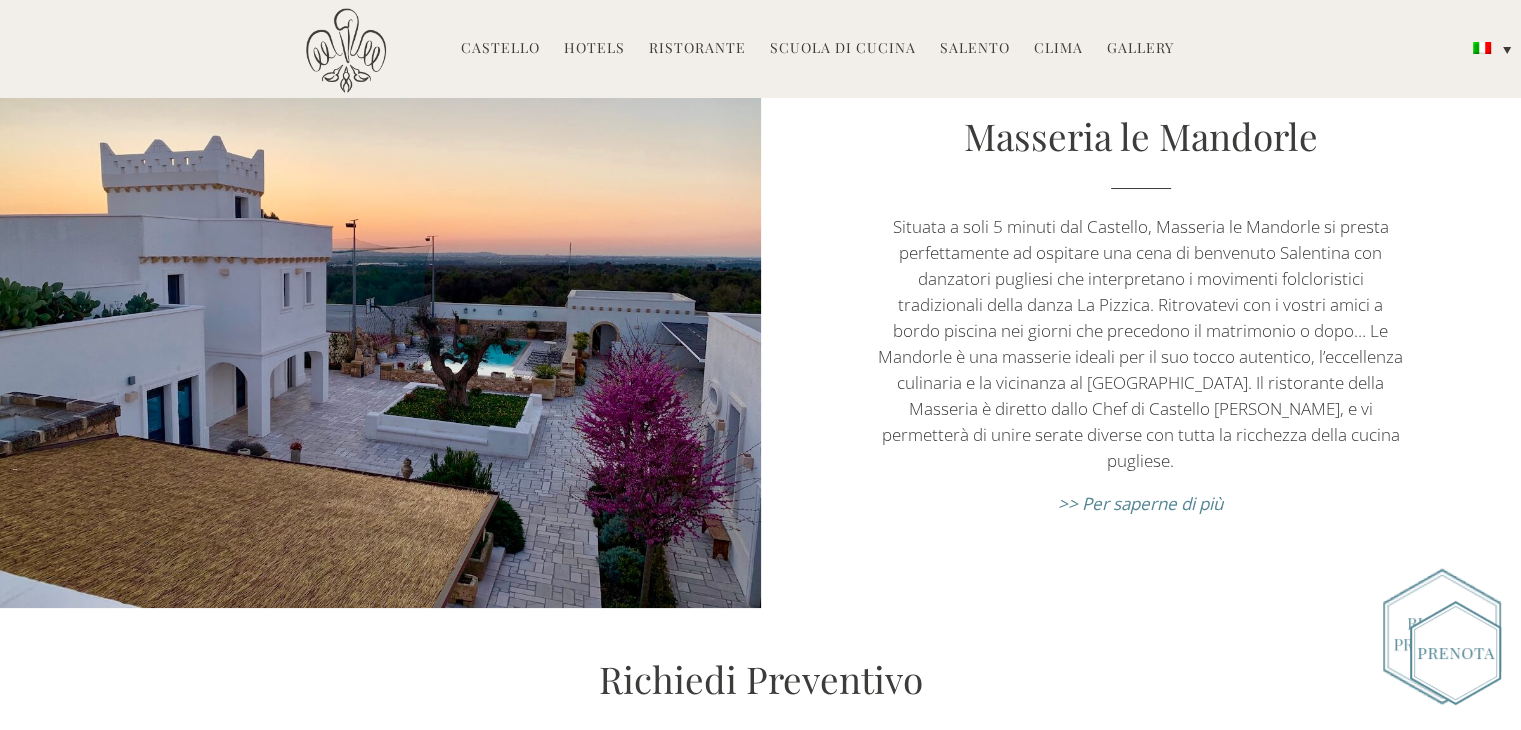 scroll, scrollTop: 7500, scrollLeft: 0, axis: vertical 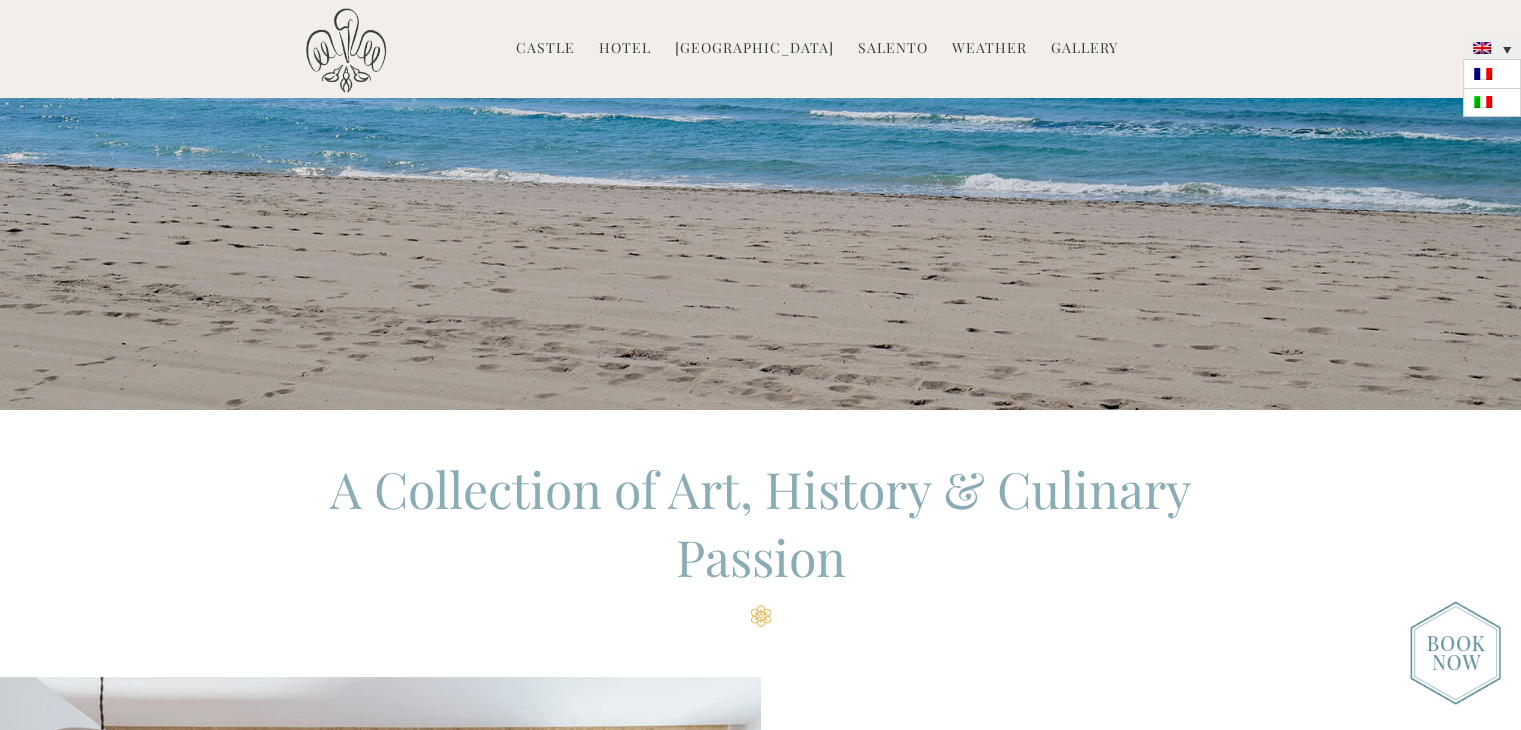 click at bounding box center [1492, 47] 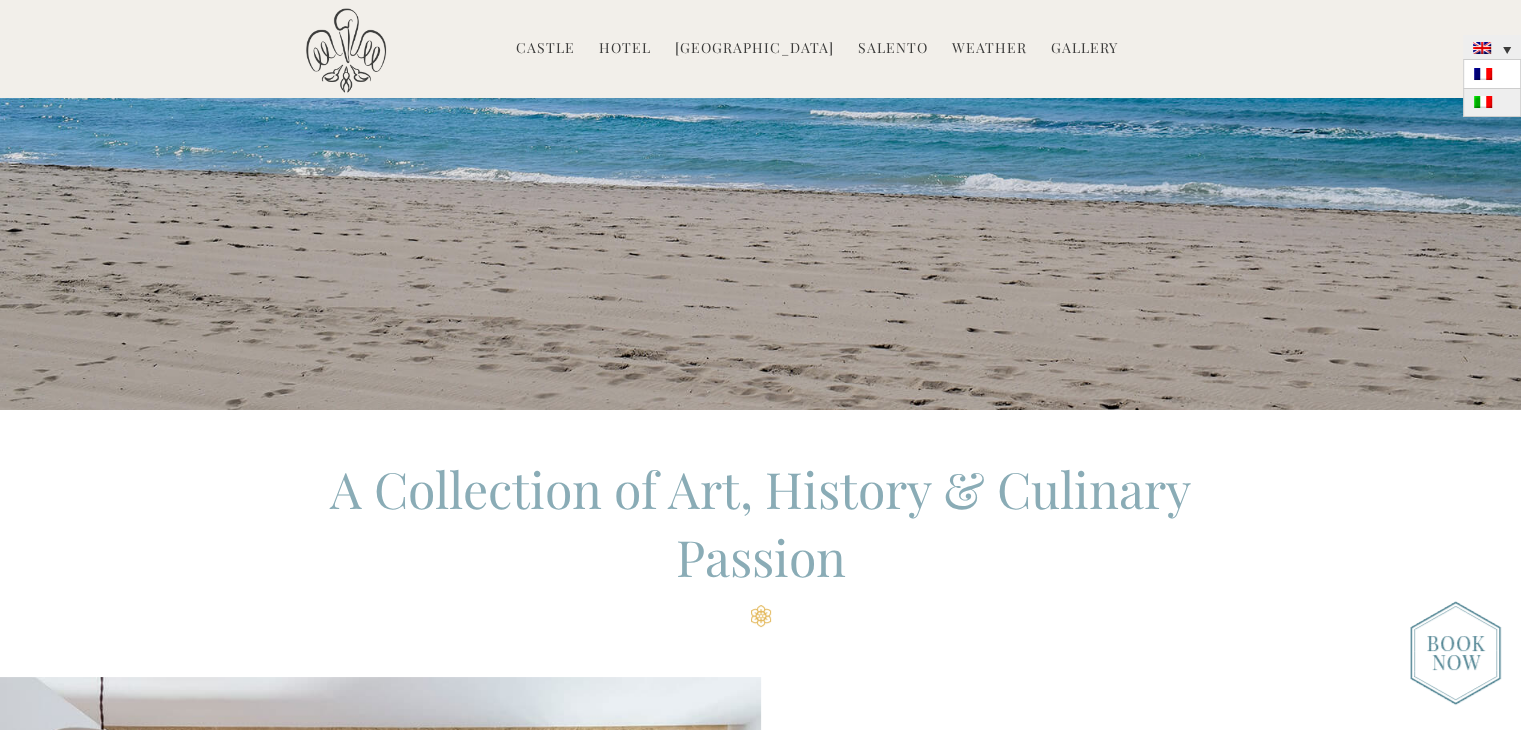 click at bounding box center (1483, 102) 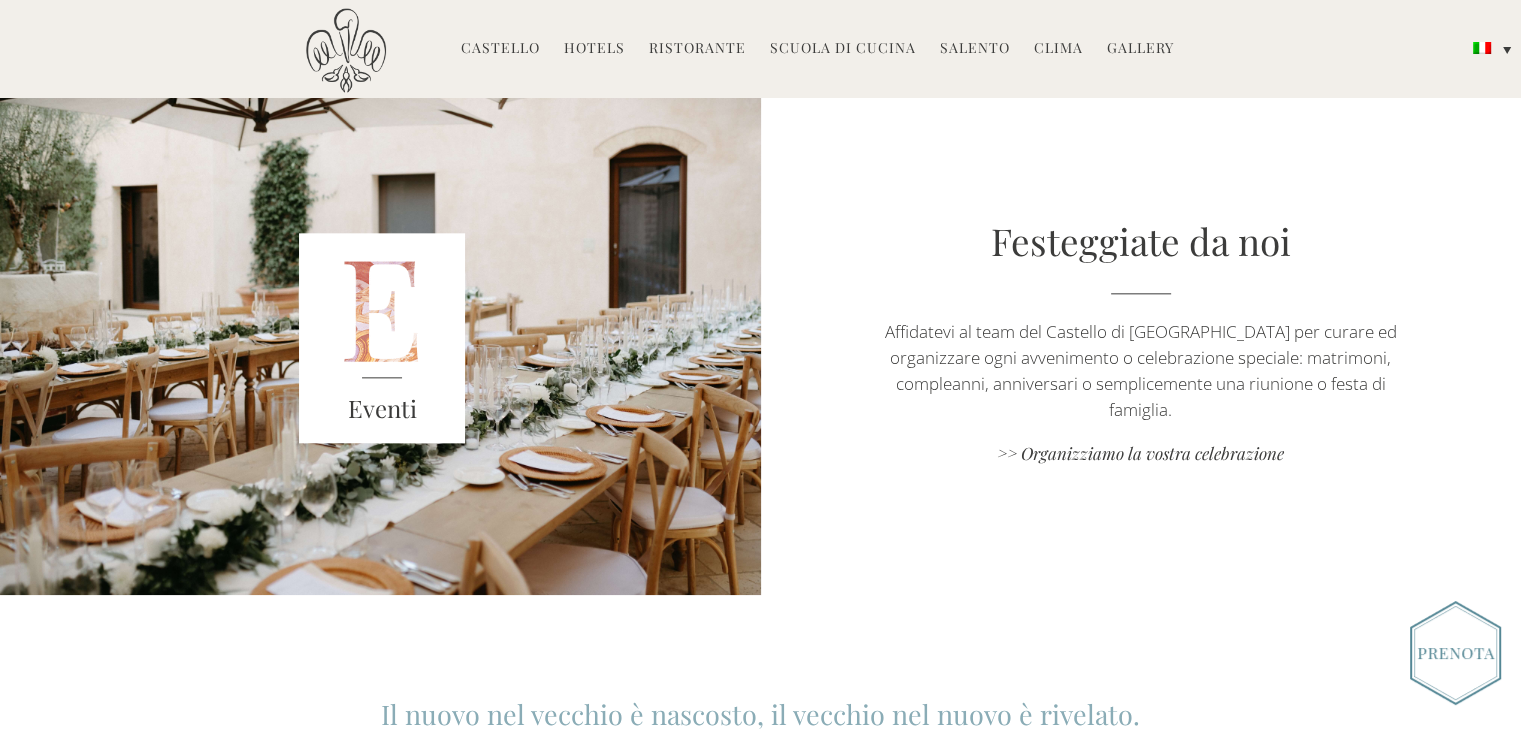 scroll, scrollTop: 2300, scrollLeft: 0, axis: vertical 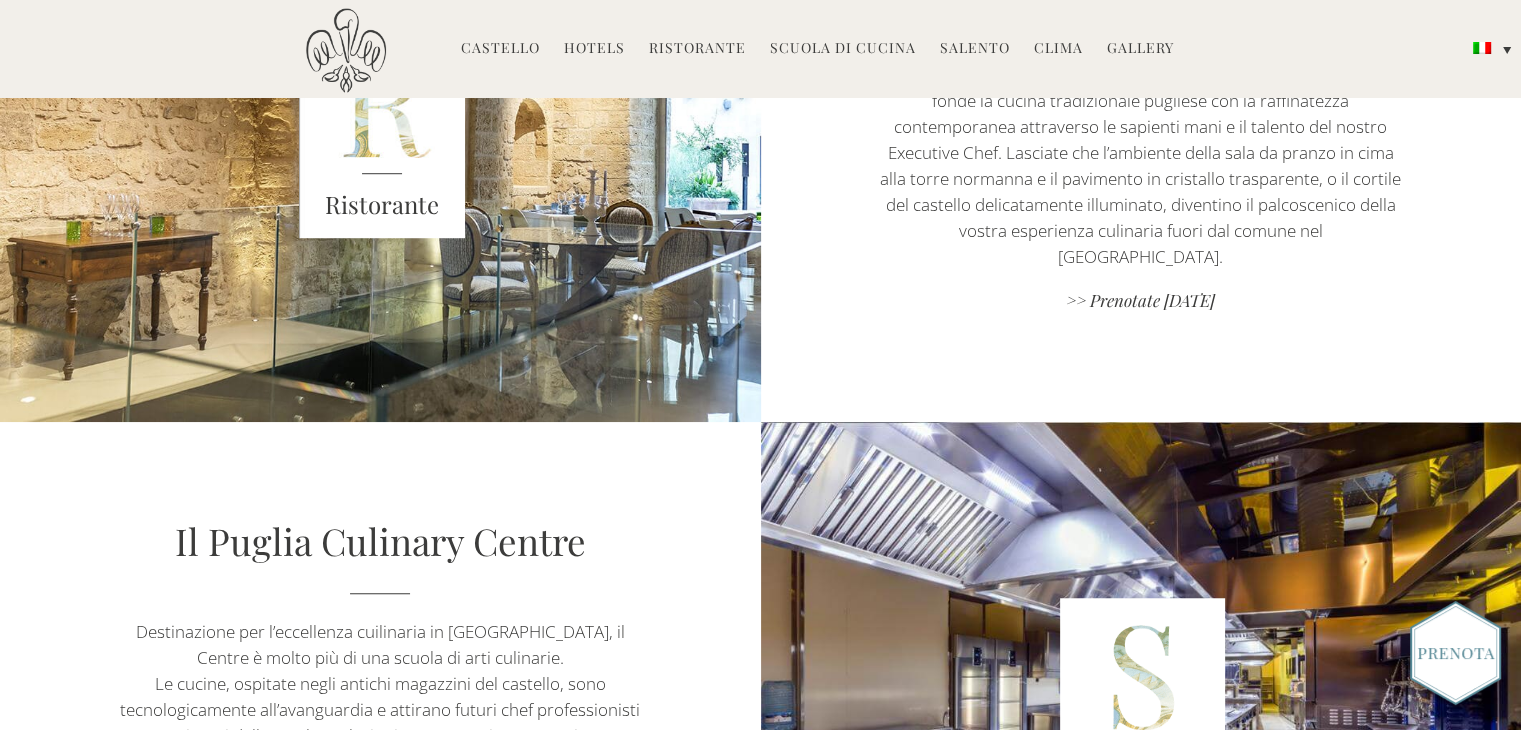 click on "Castello" at bounding box center [500, 49] 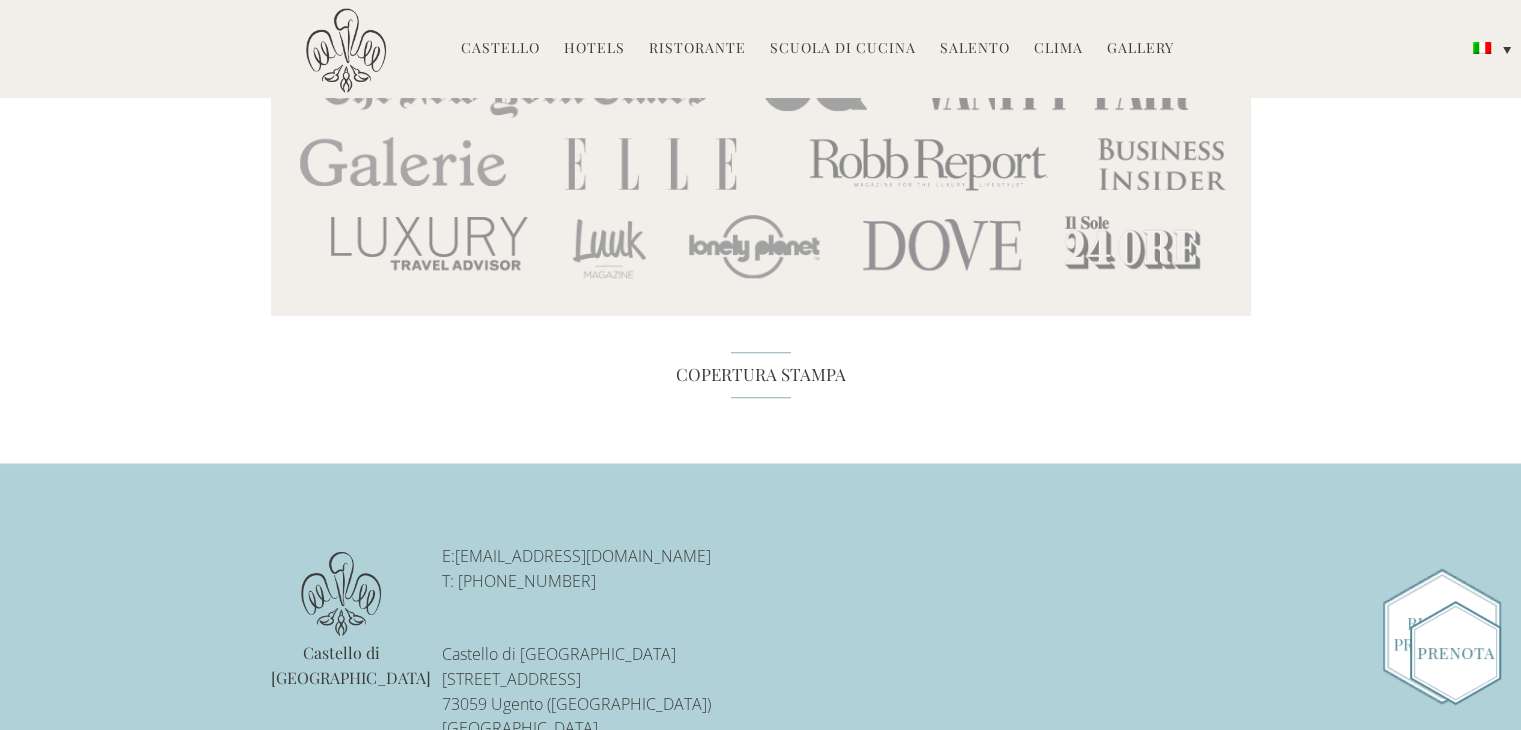 scroll, scrollTop: 9199, scrollLeft: 0, axis: vertical 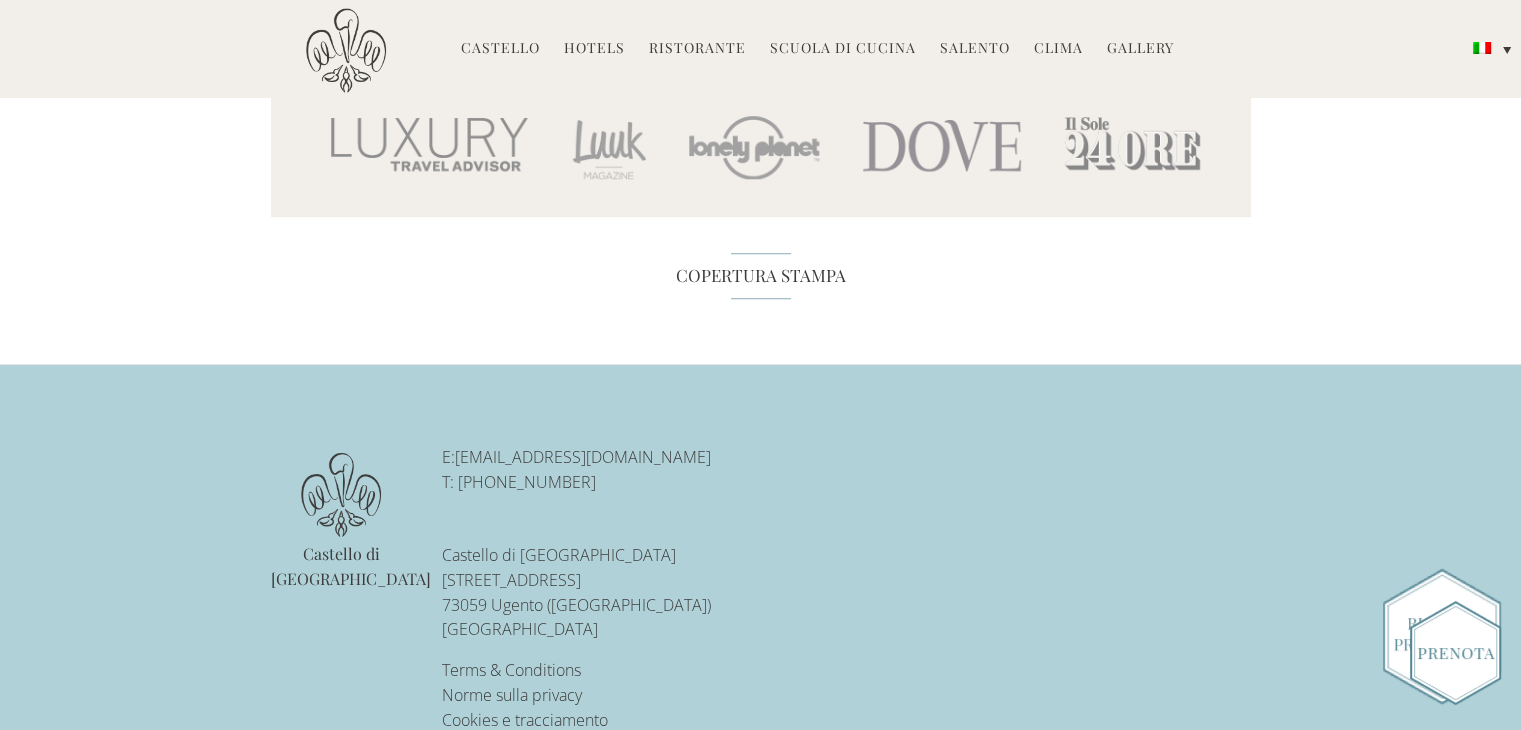 drag, startPoint x: 739, startPoint y: 406, endPoint x: 459, endPoint y: 411, distance: 280.04465 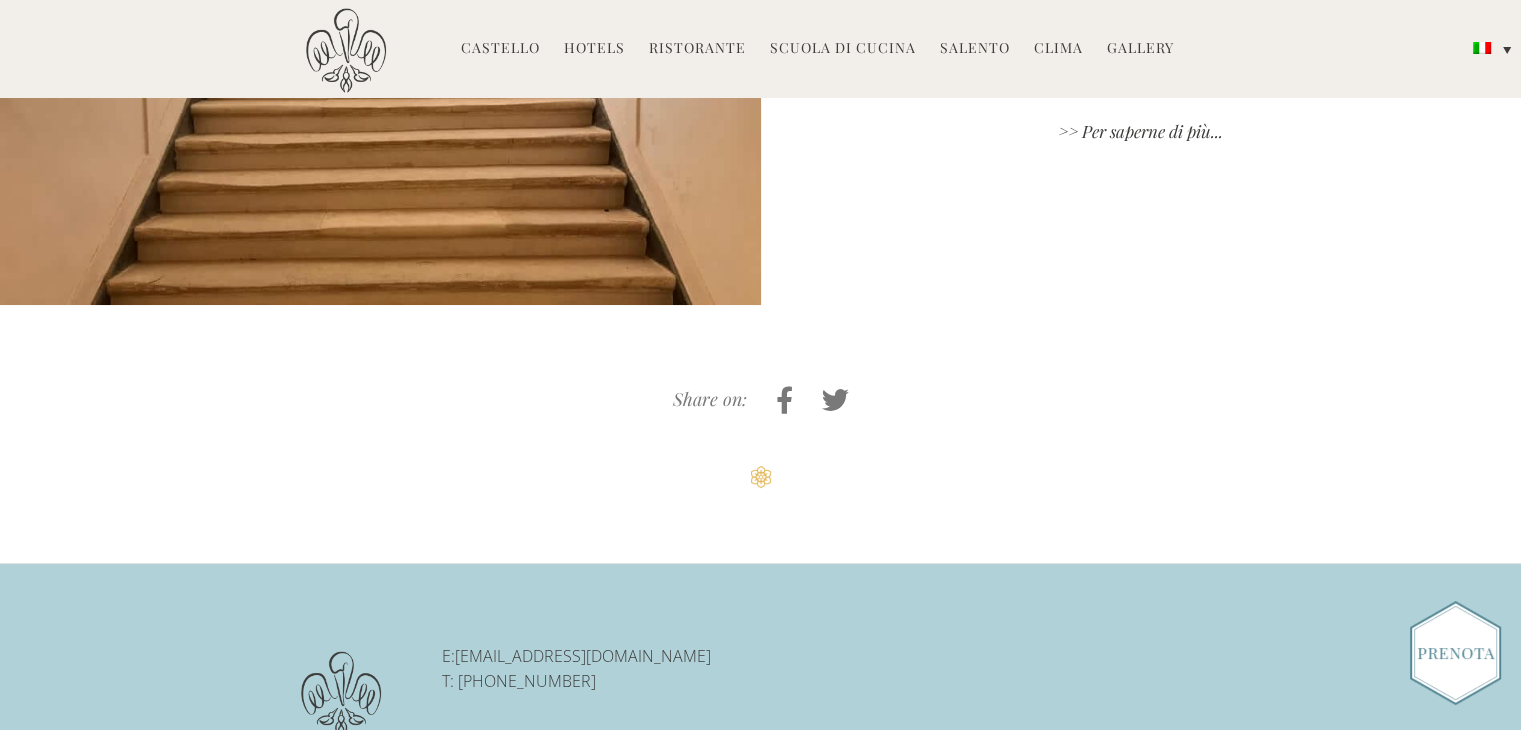 scroll, scrollTop: 4852, scrollLeft: 0, axis: vertical 